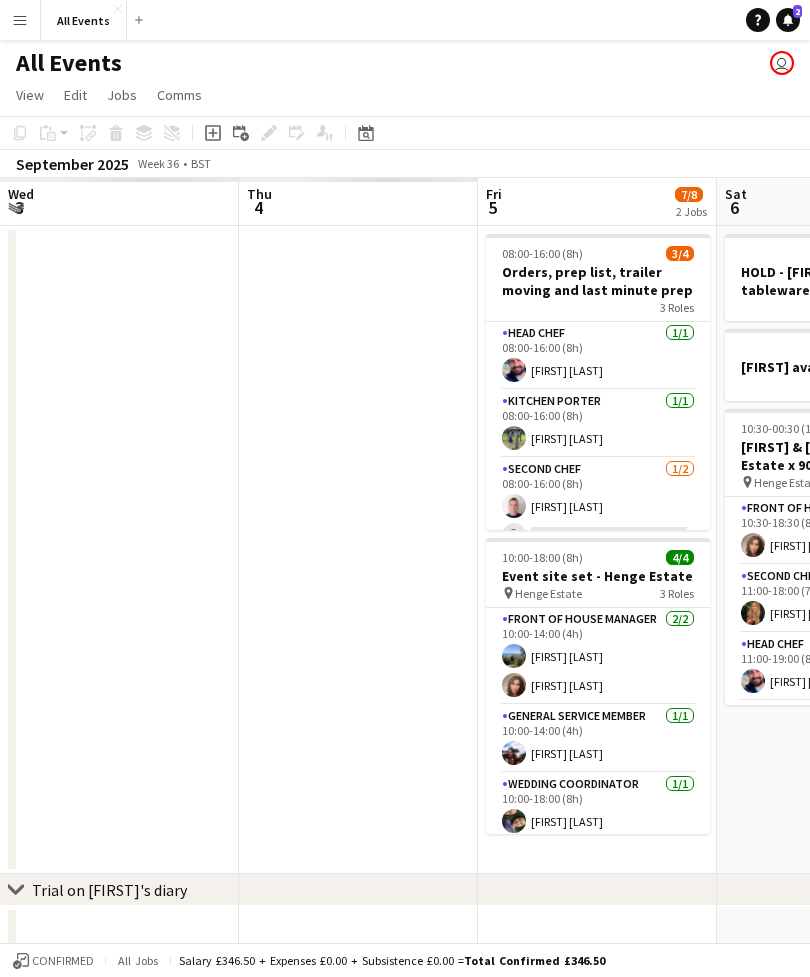 scroll, scrollTop: 17, scrollLeft: 0, axis: vertical 